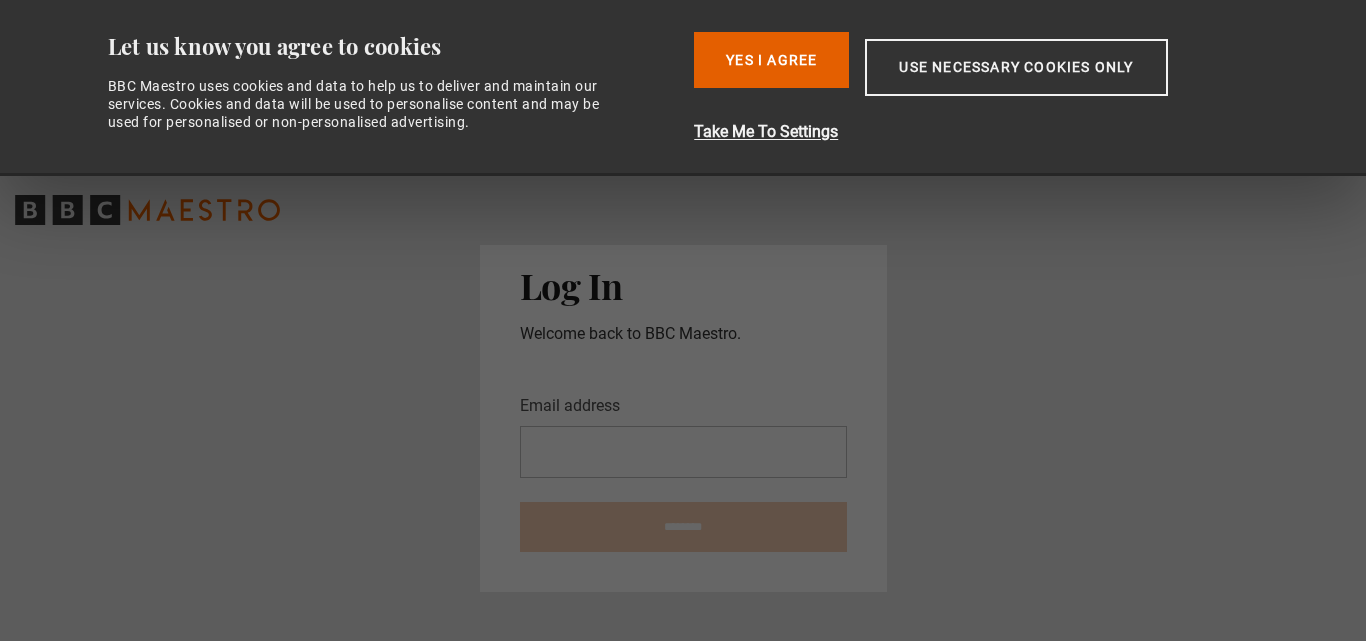 scroll, scrollTop: 0, scrollLeft: 0, axis: both 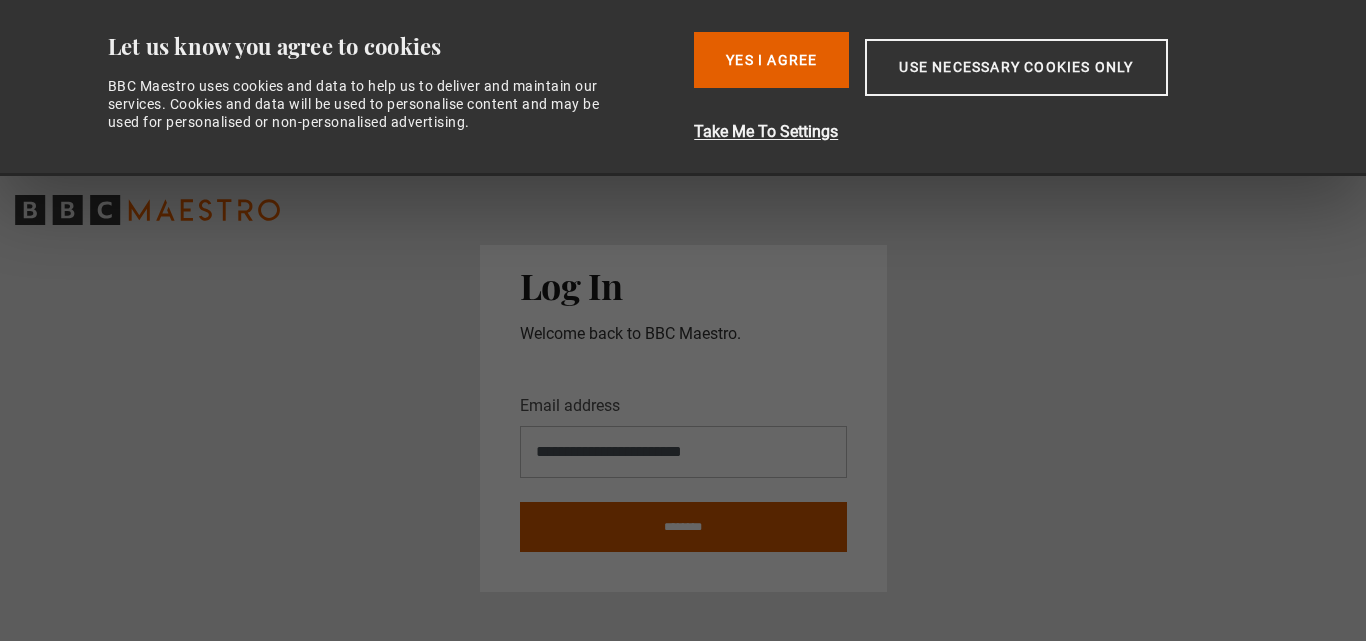 type on "**********" 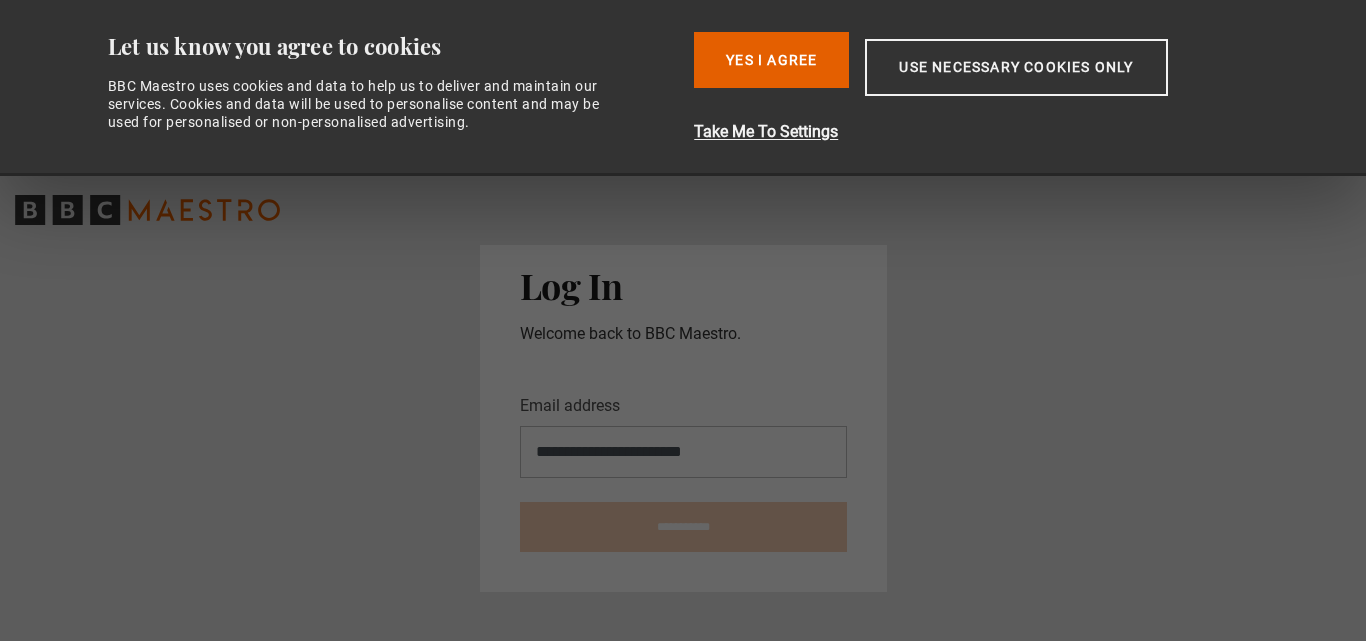 type on "**********" 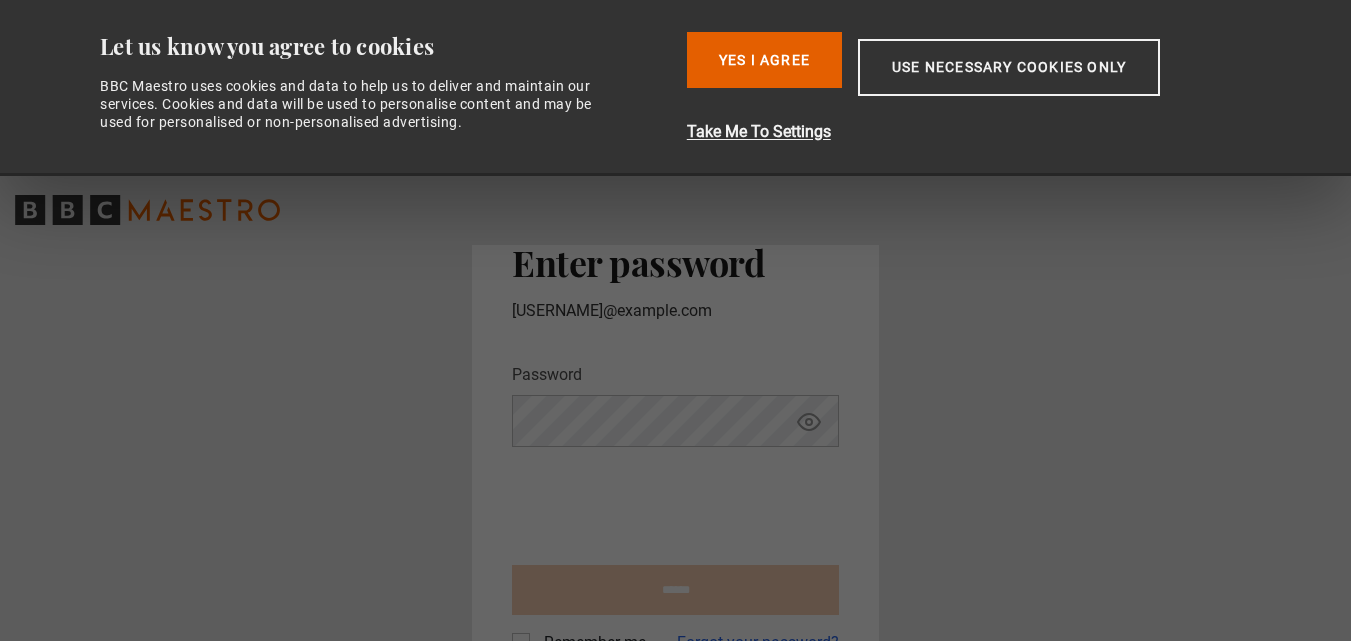 scroll, scrollTop: 0, scrollLeft: 0, axis: both 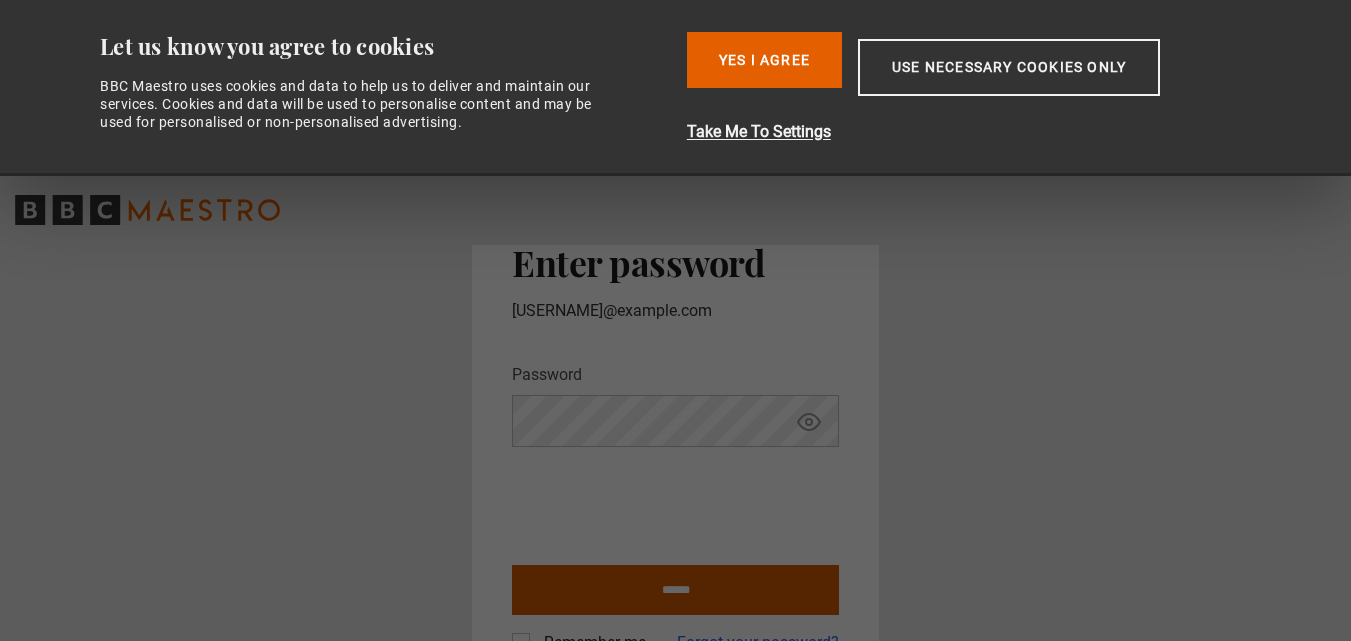 click on "******" at bounding box center [675, 590] 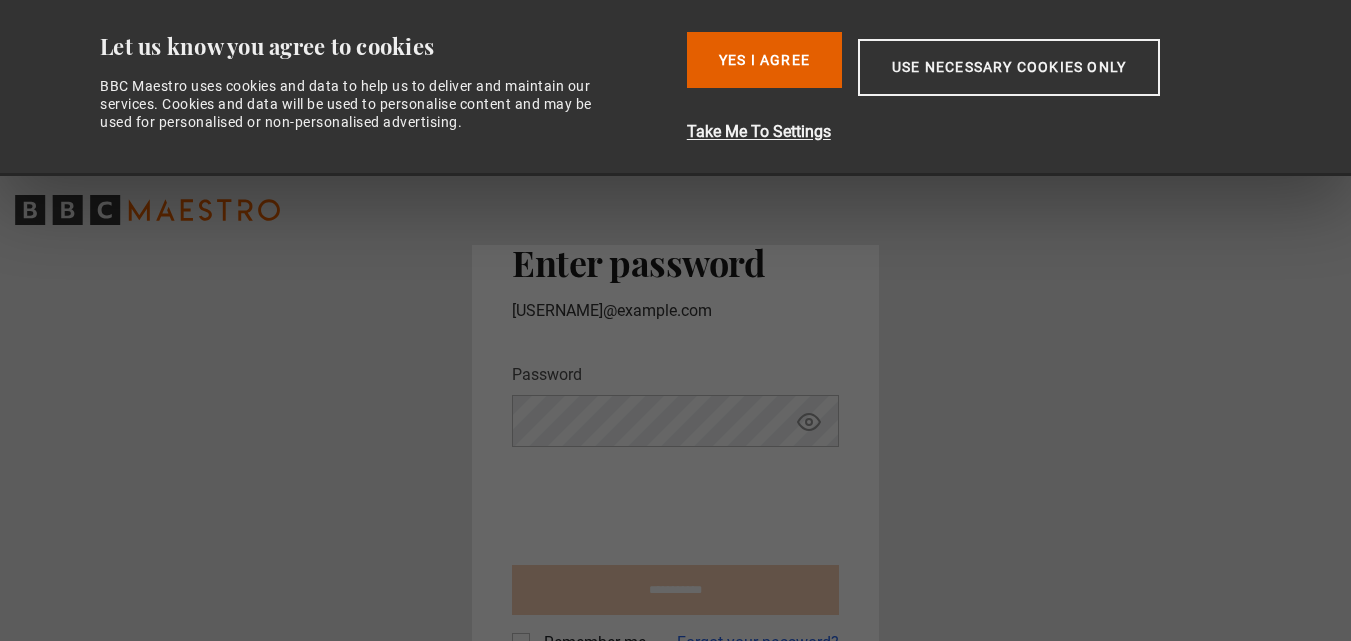 type on "**********" 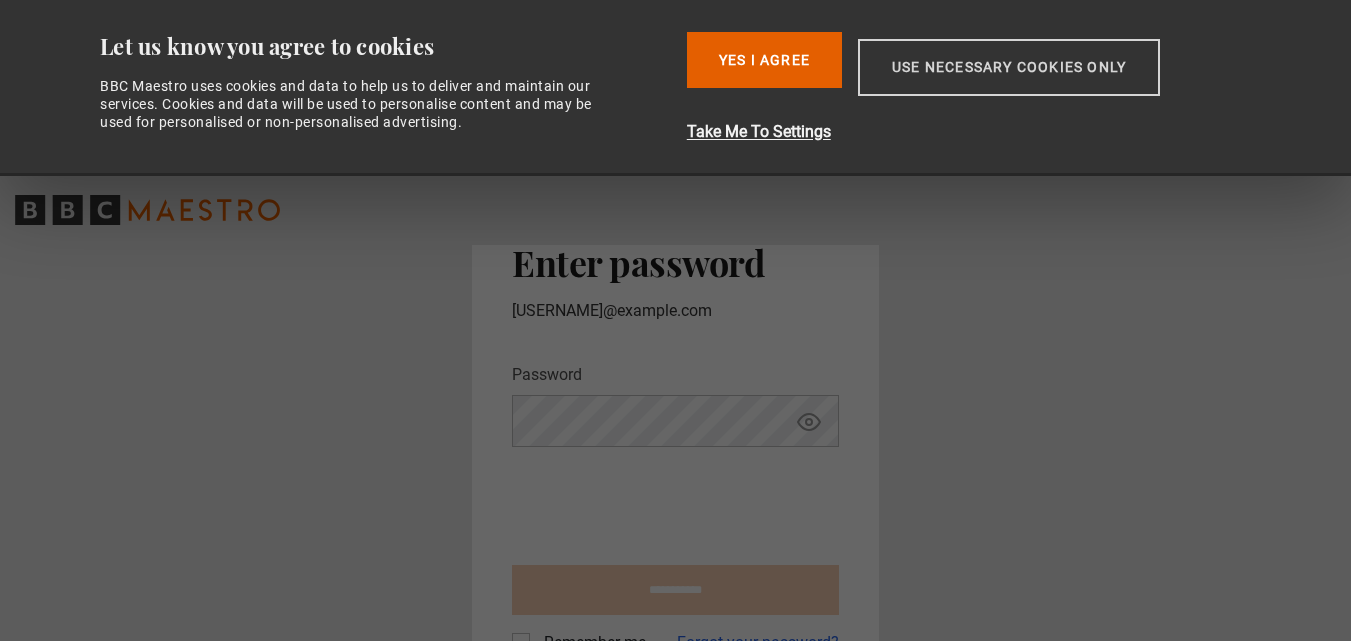click on "Use necessary cookies only" at bounding box center [1009, 67] 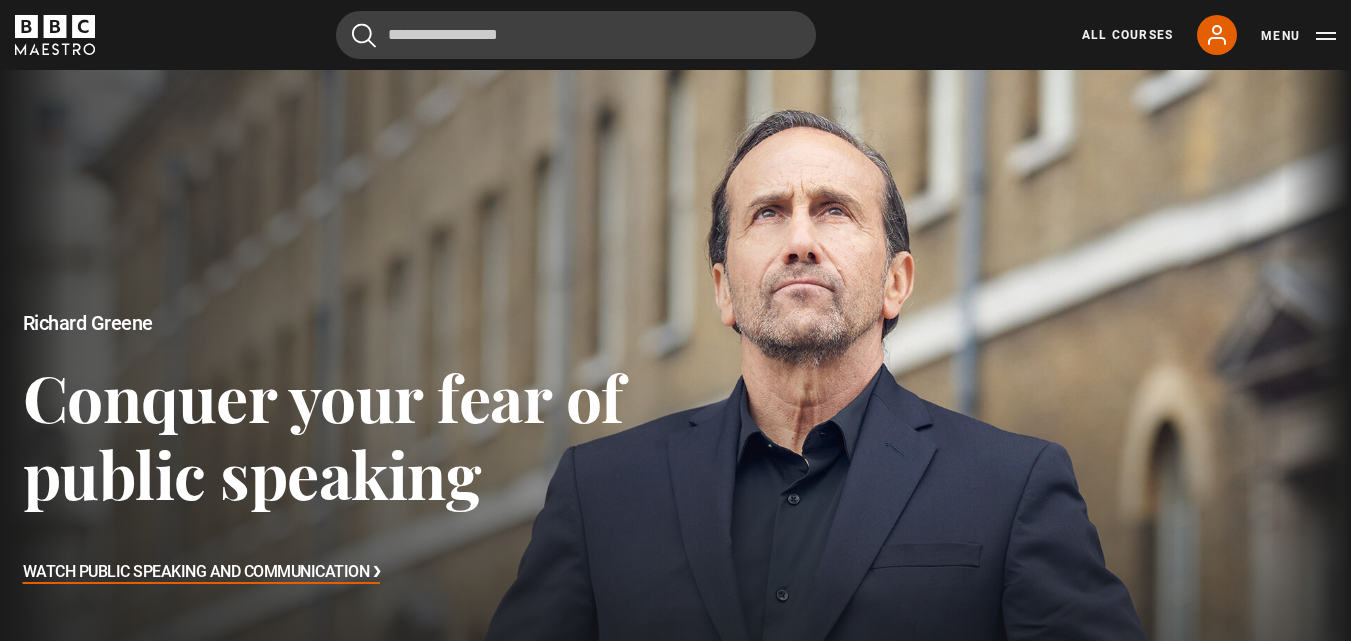 scroll, scrollTop: 0, scrollLeft: 0, axis: both 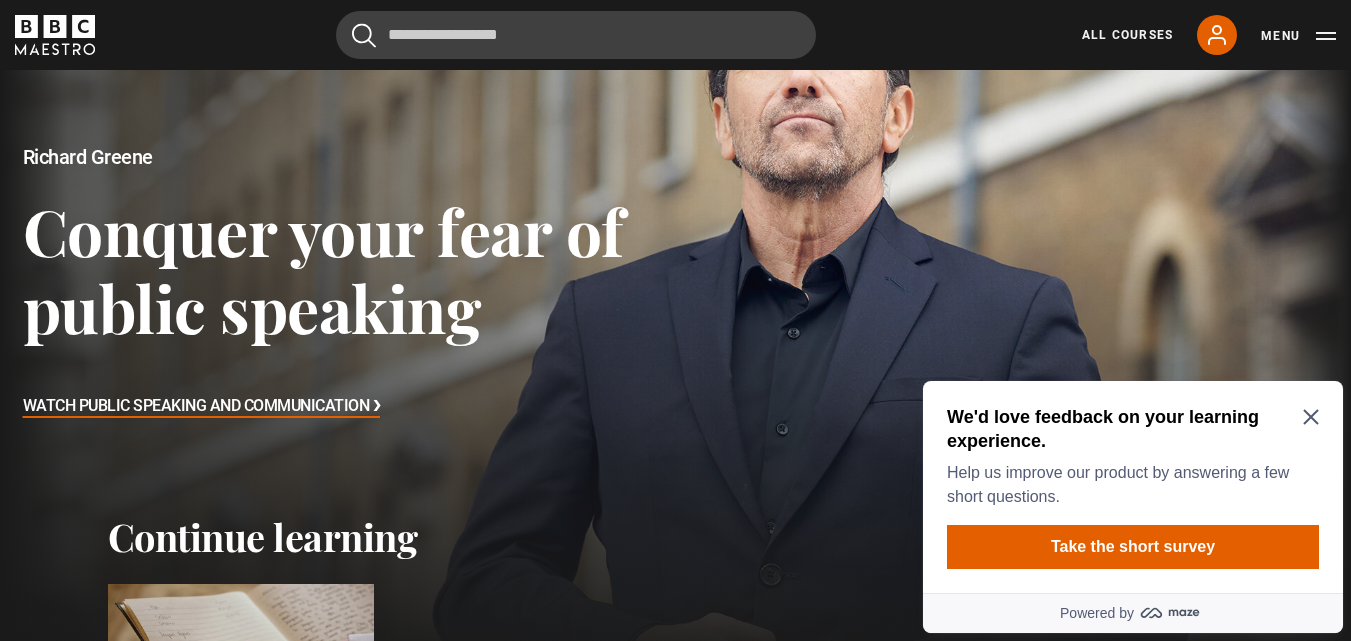 click 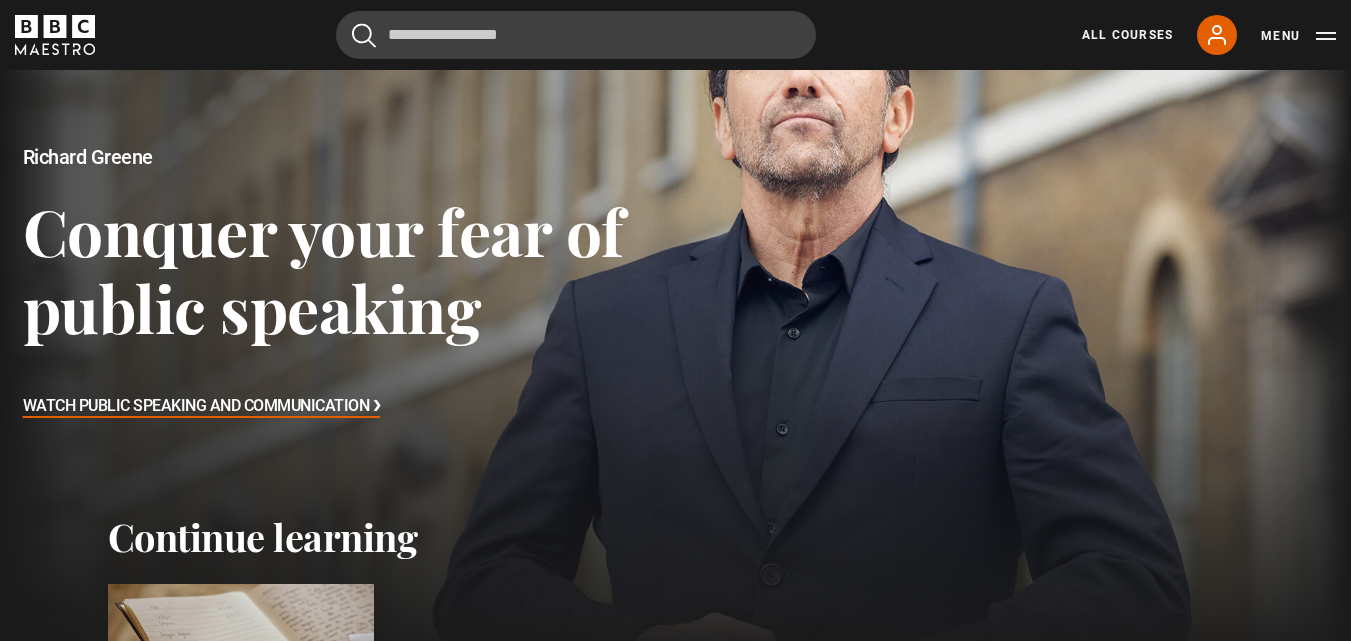 click on "All Courses
My Account
Search
Menu" at bounding box center (1197, 35) 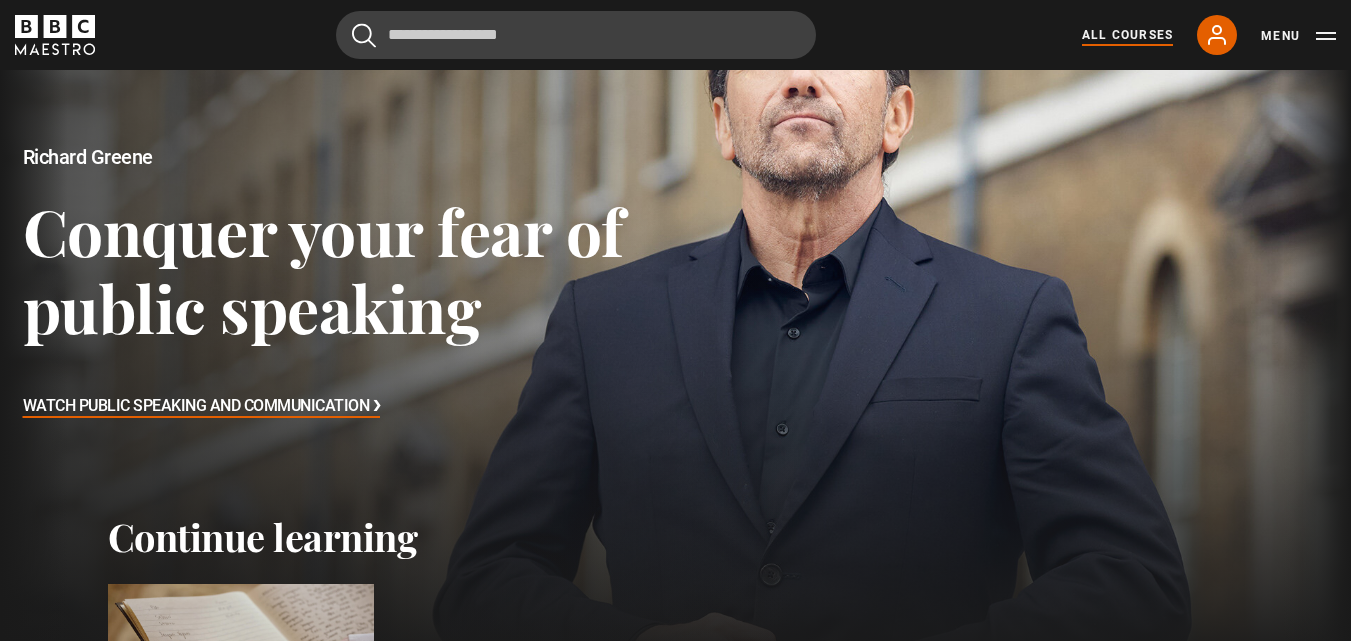 click on "All Courses" at bounding box center [1127, 35] 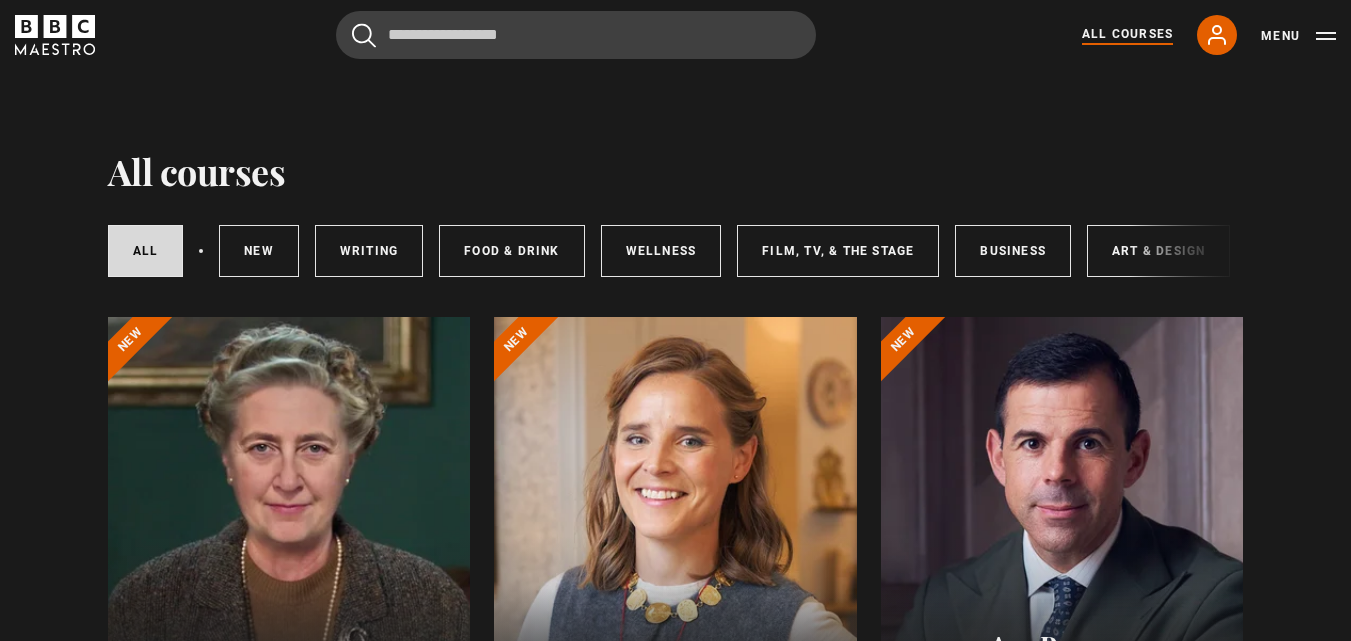 scroll, scrollTop: 0, scrollLeft: 0, axis: both 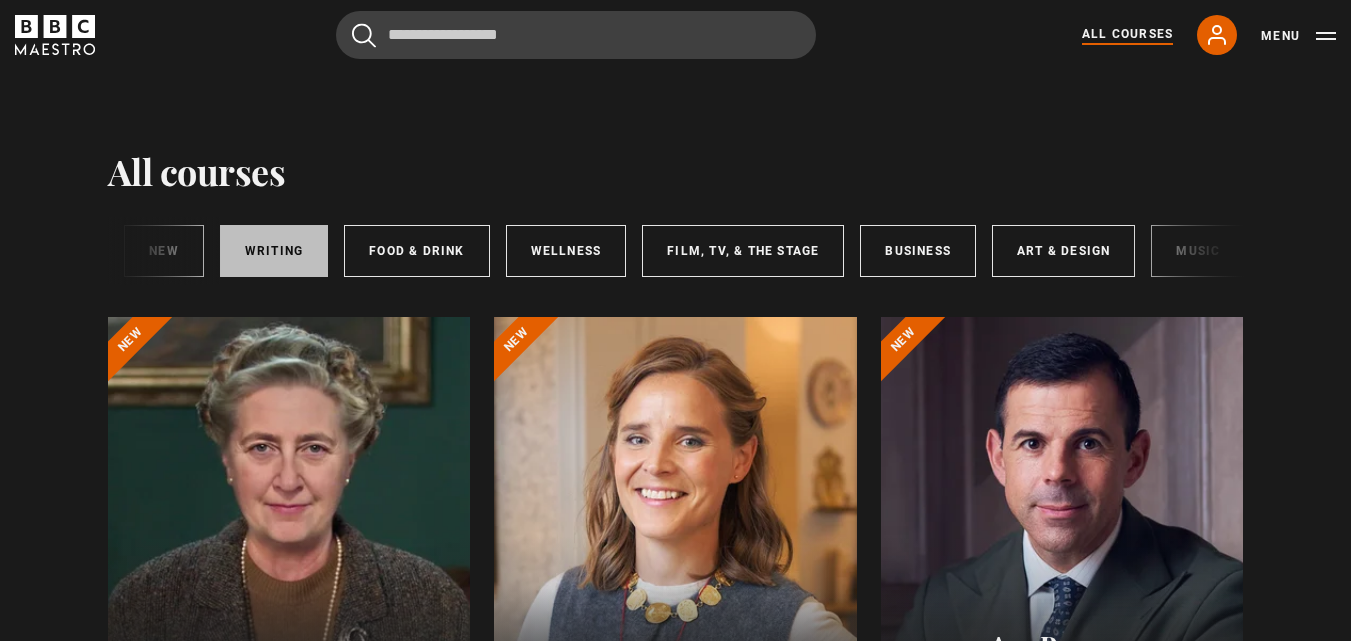 click on "Writing" at bounding box center [274, 251] 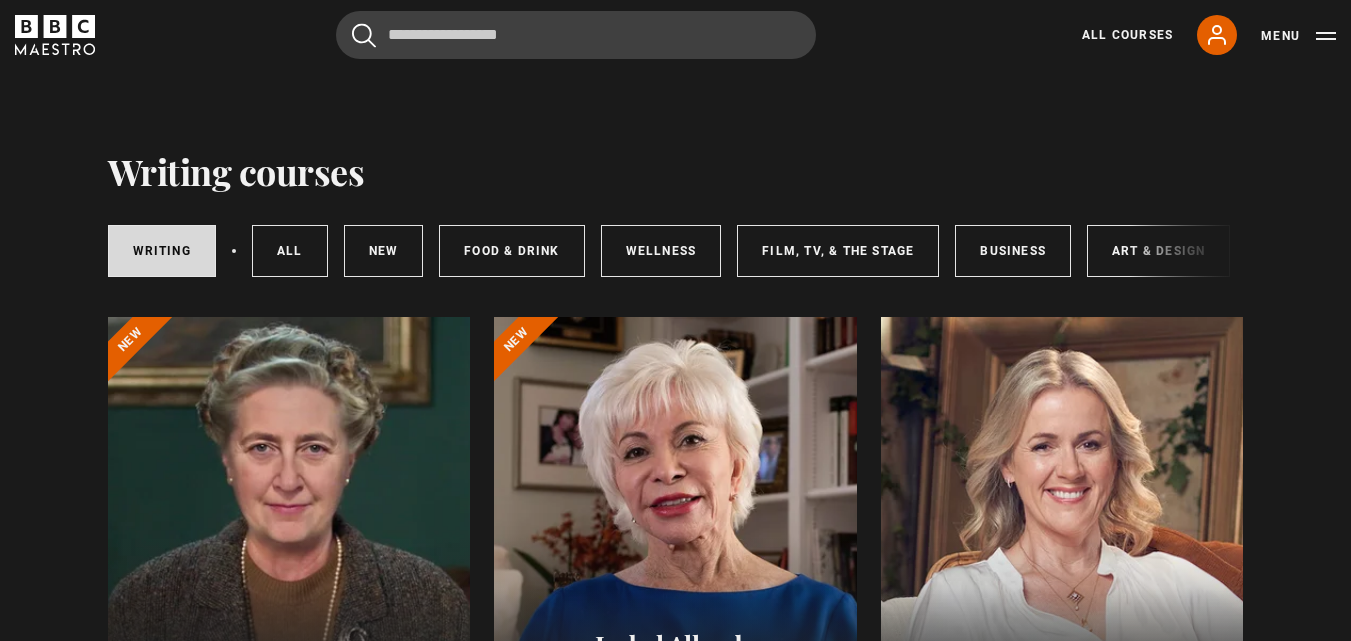 scroll, scrollTop: 0, scrollLeft: 0, axis: both 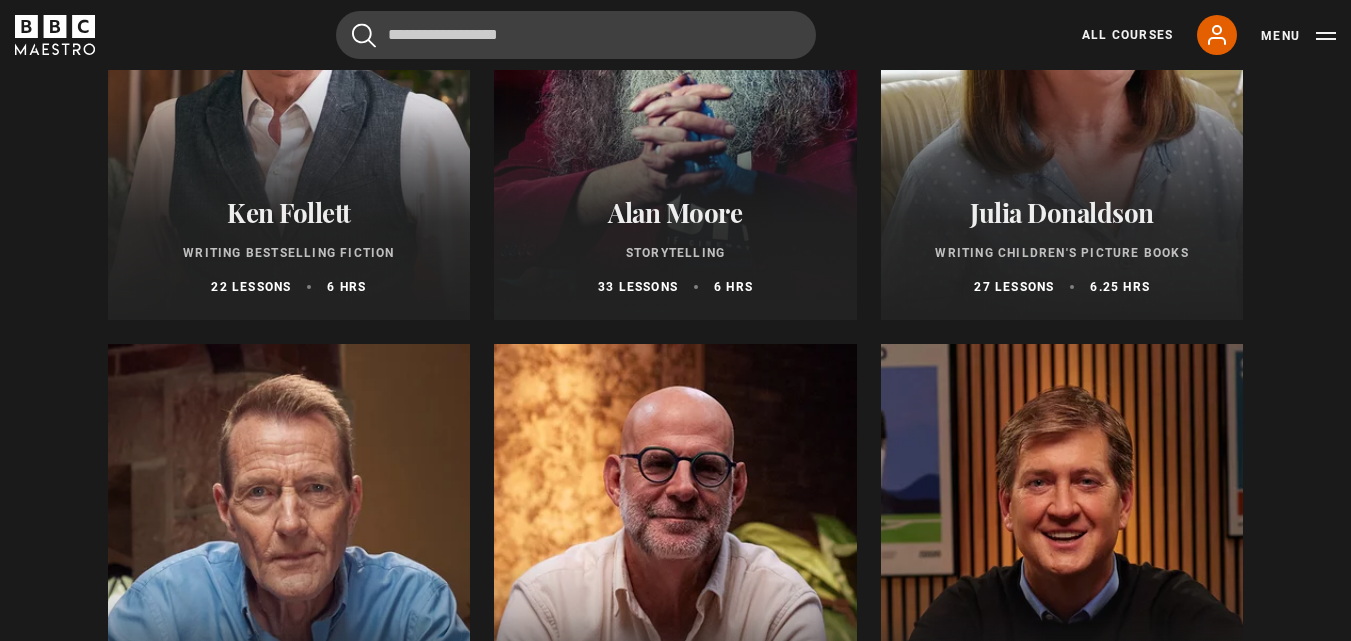 click on "Ken Follett" at bounding box center [289, 212] 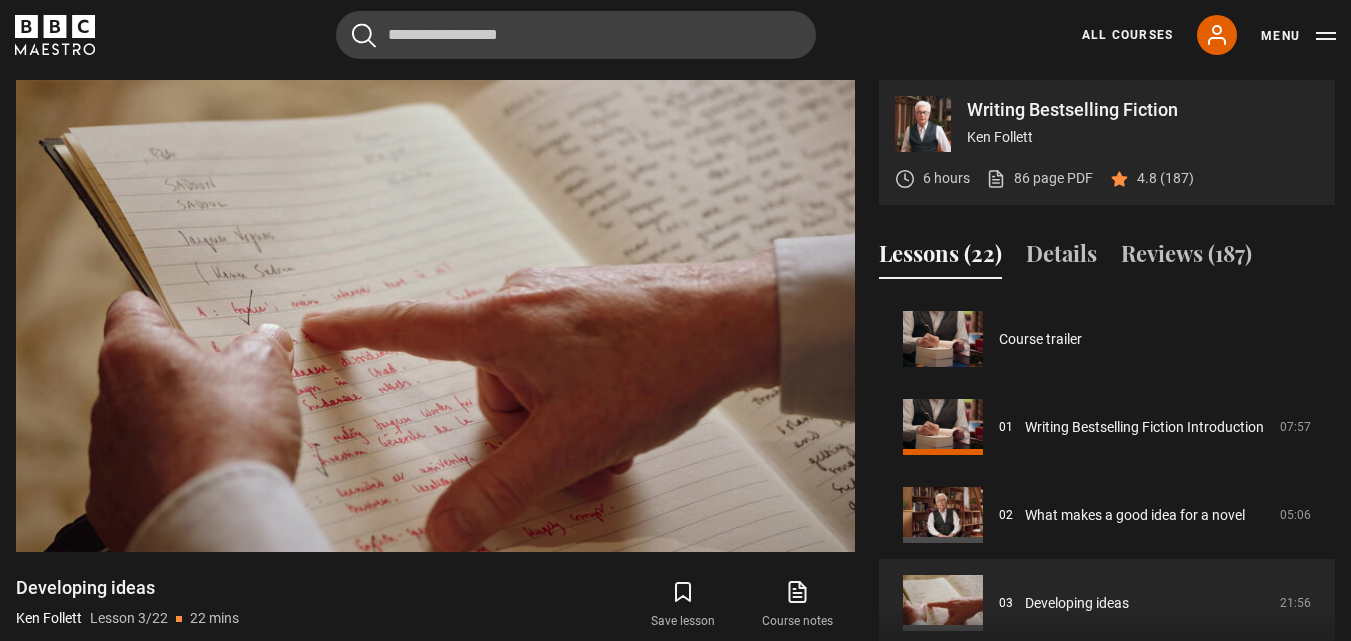scroll, scrollTop: 804, scrollLeft: 0, axis: vertical 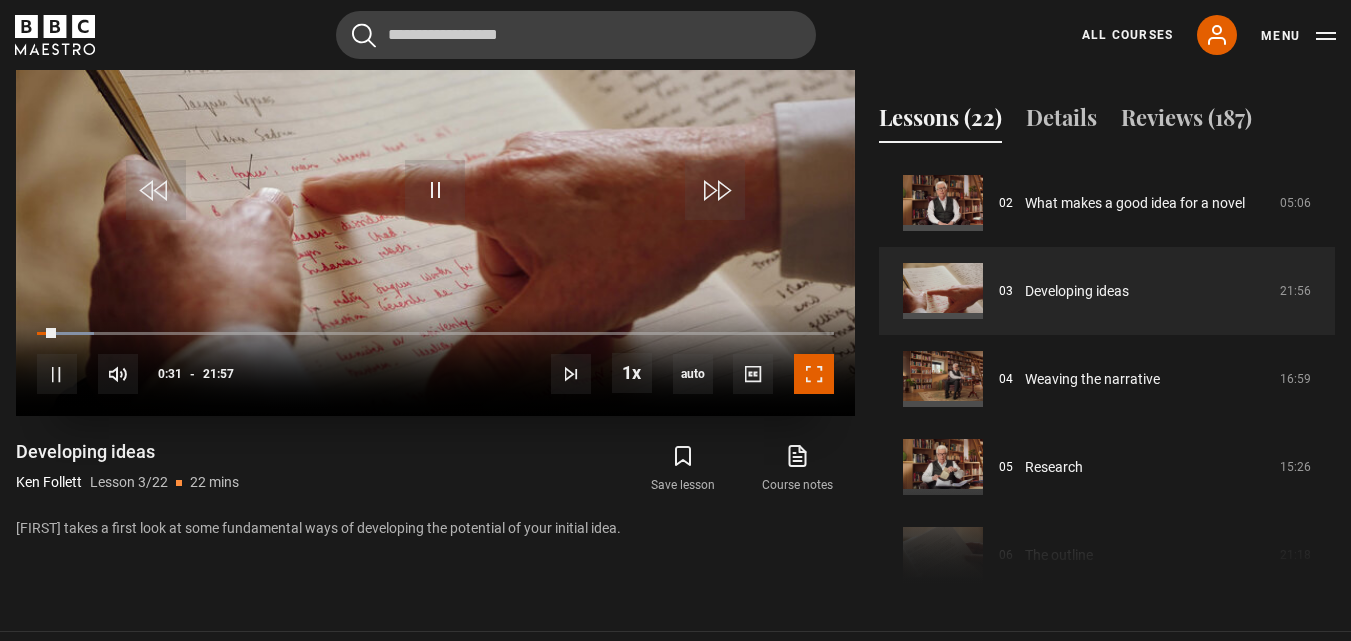 click at bounding box center [814, 374] 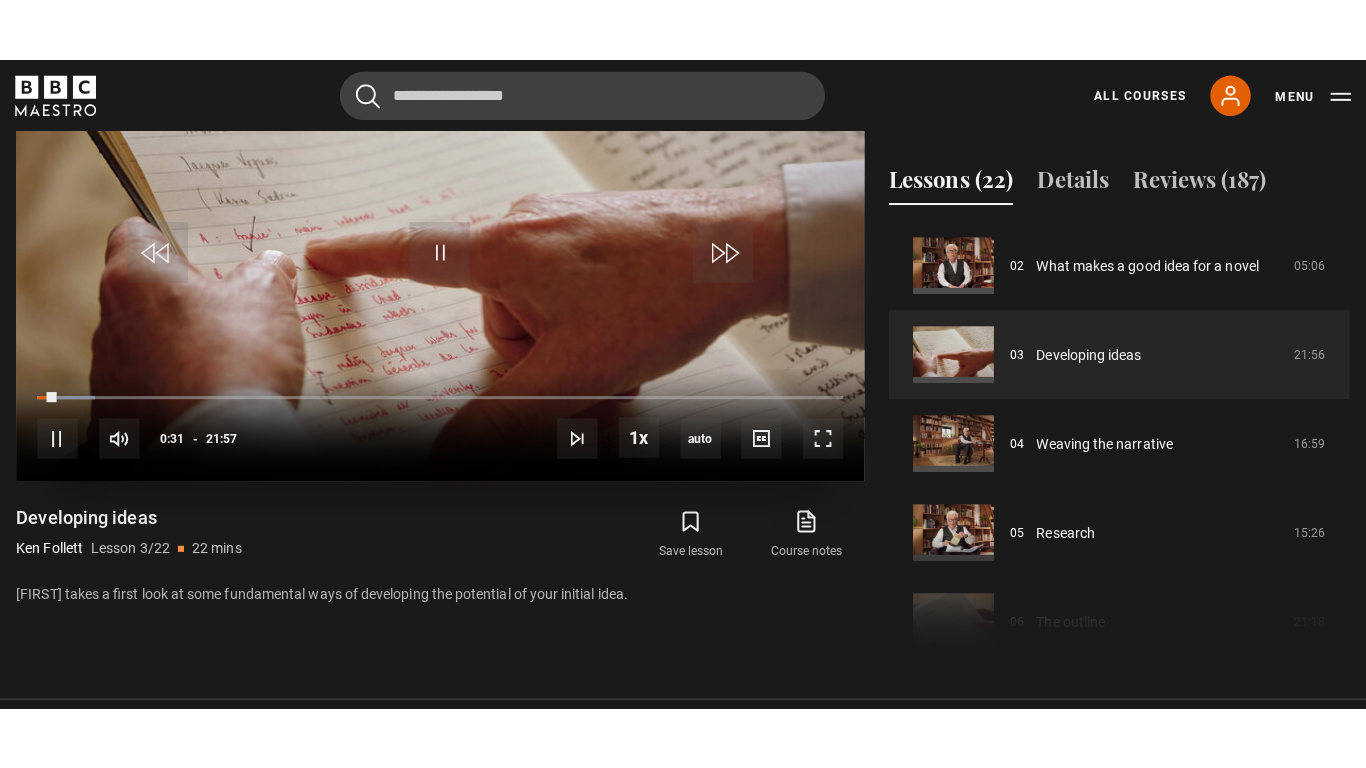 scroll, scrollTop: 884, scrollLeft: 0, axis: vertical 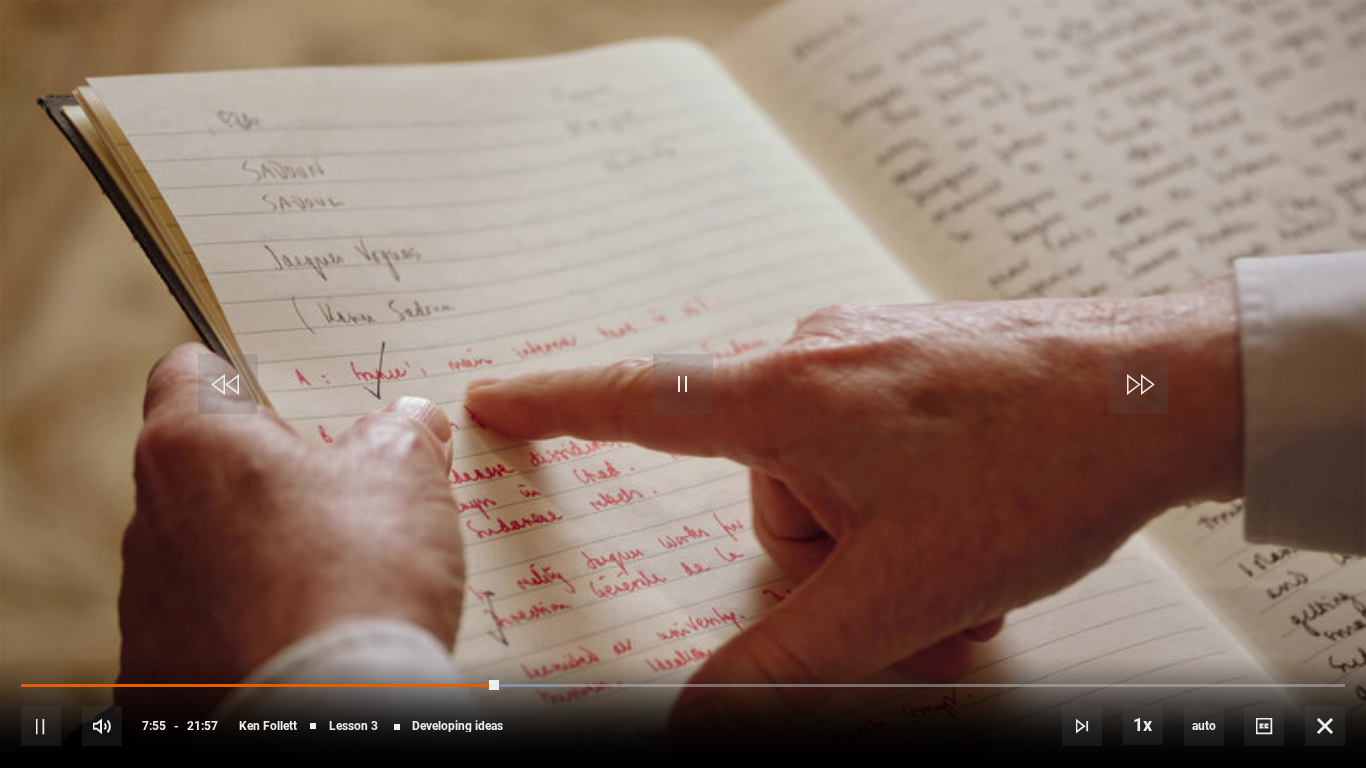 click on "10s Skip Back 10 seconds Pause 10s Skip Forward 10 seconds Loaded : 40.62% 12:55 07:55 Pause Mute 100% Current Time 7:55 - Duration 21:57
[FIRST] [LAST]
Lesson 3
Developing ideas
1x Playback Rate 2x 1.5x 1x , selected 0.5x auto Quality 360p 720p 1080p 2160p Auto , selected Captions captions off , selected English Captions" at bounding box center (683, 712) 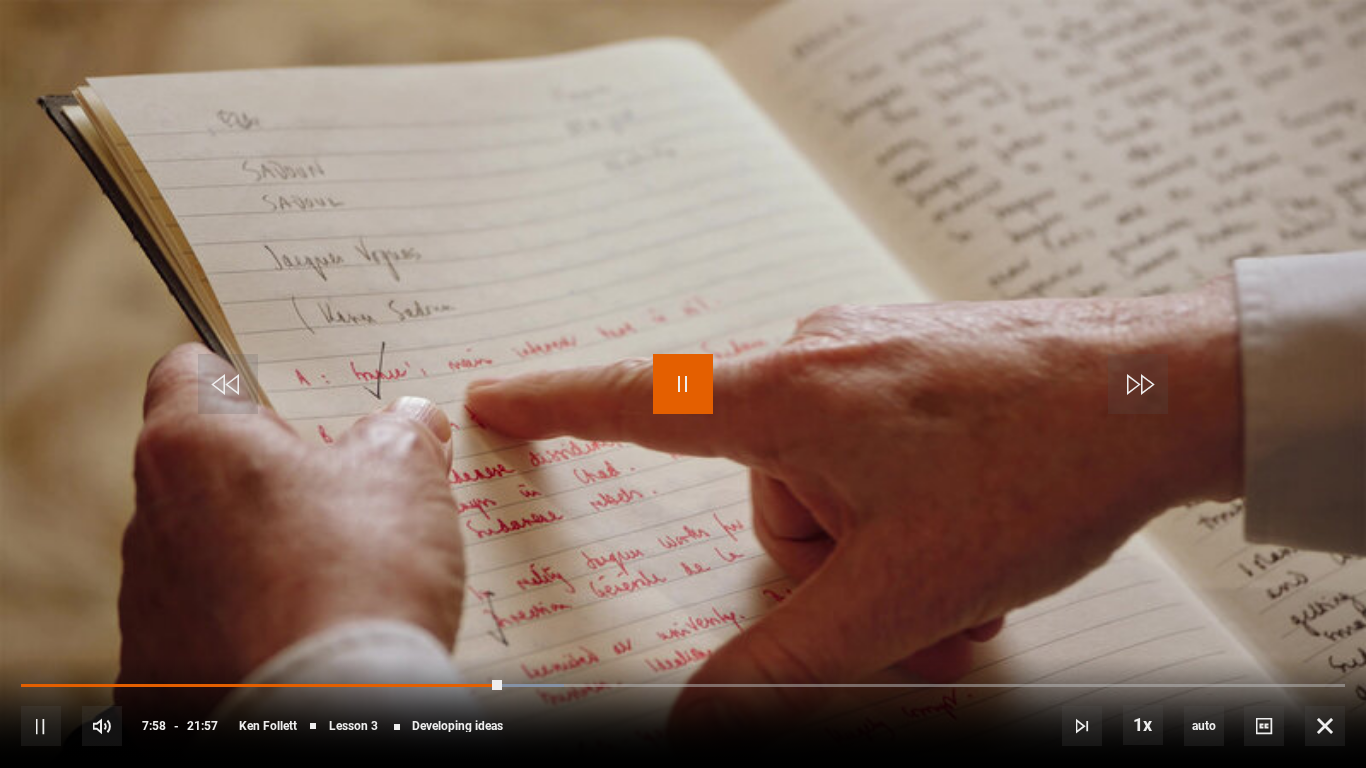 click at bounding box center (683, 384) 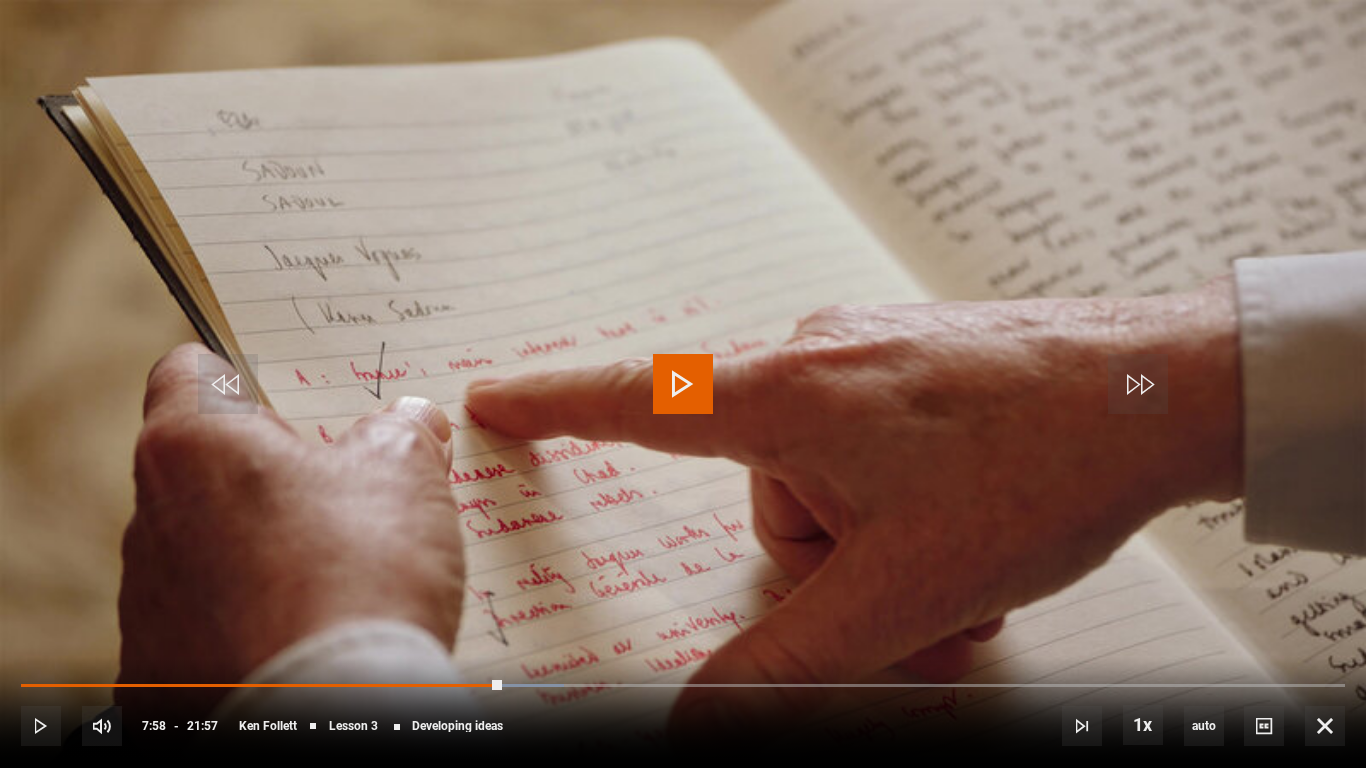 click at bounding box center (683, 384) 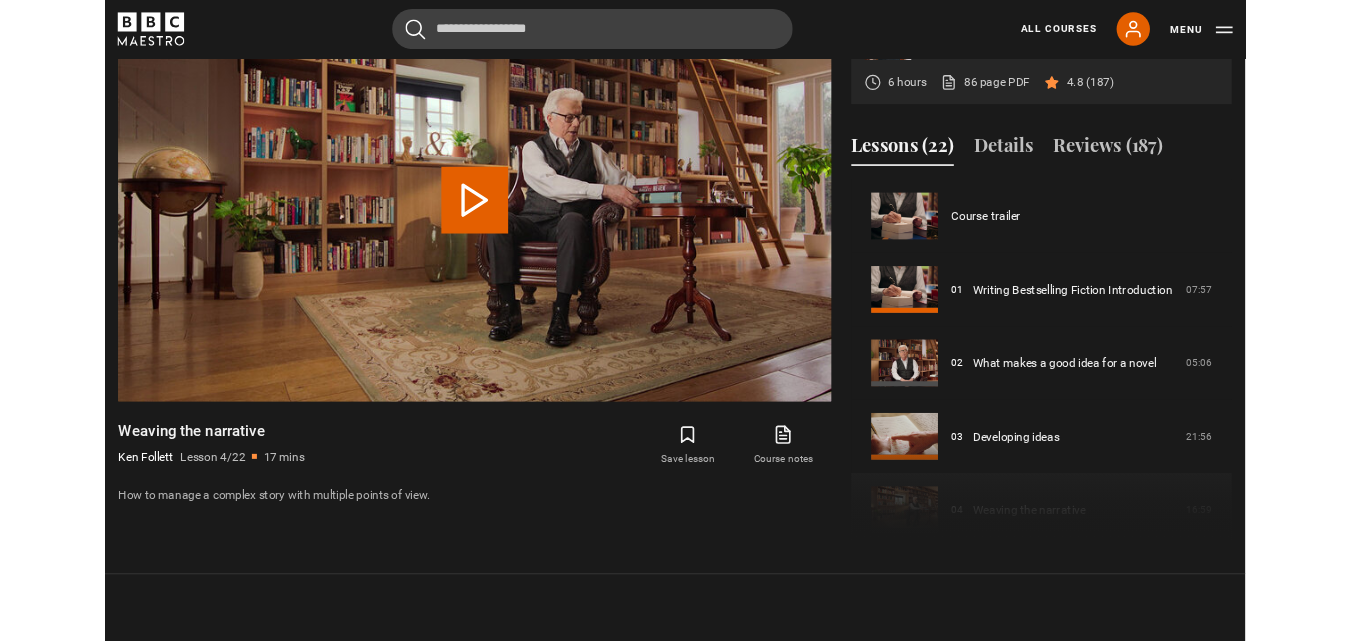 scroll, scrollTop: 804, scrollLeft: 0, axis: vertical 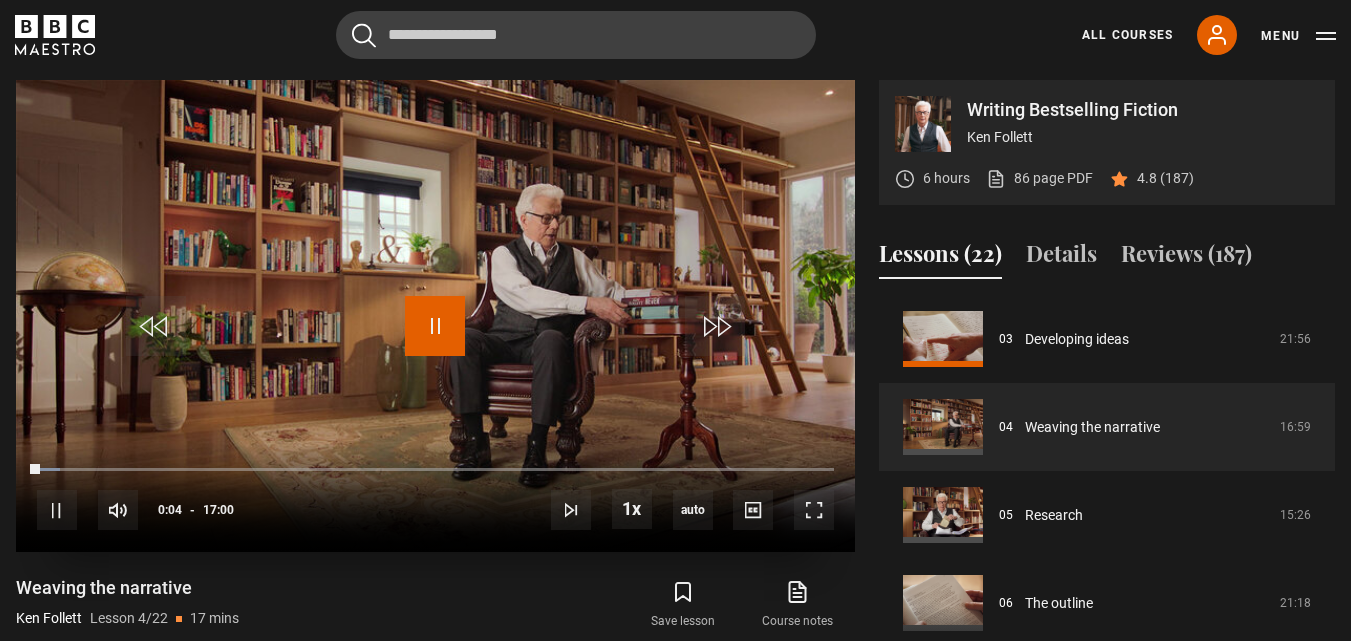 click at bounding box center (435, 326) 